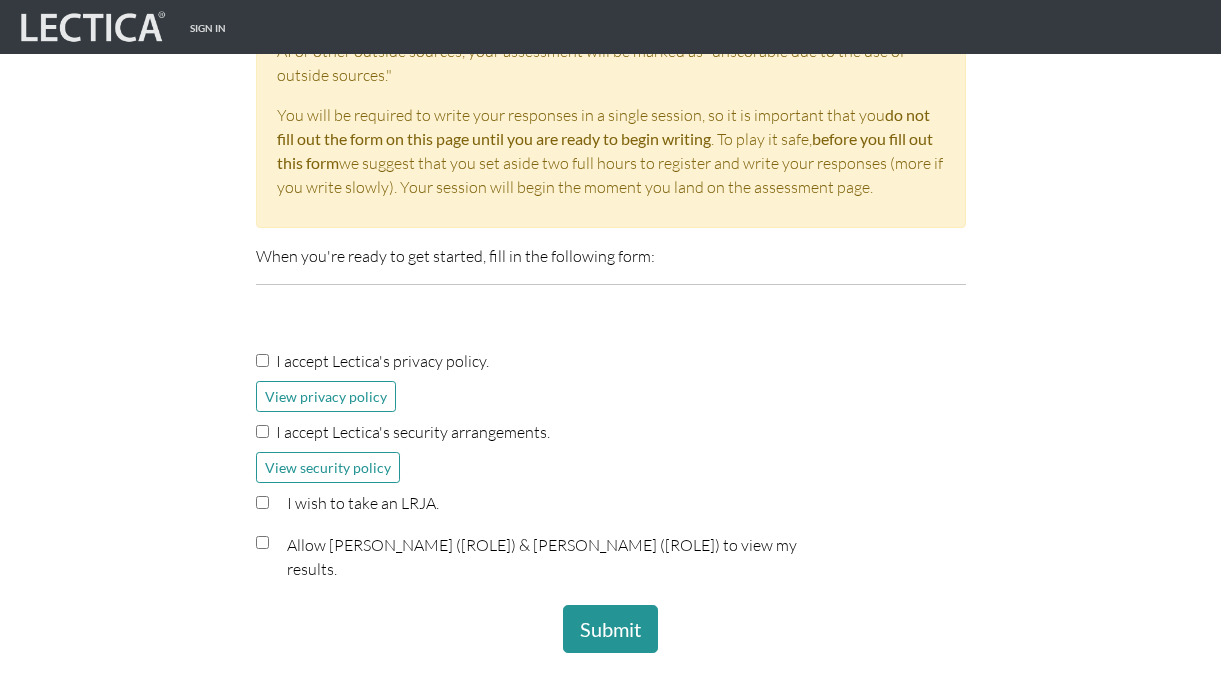 scroll, scrollTop: 878, scrollLeft: 0, axis: vertical 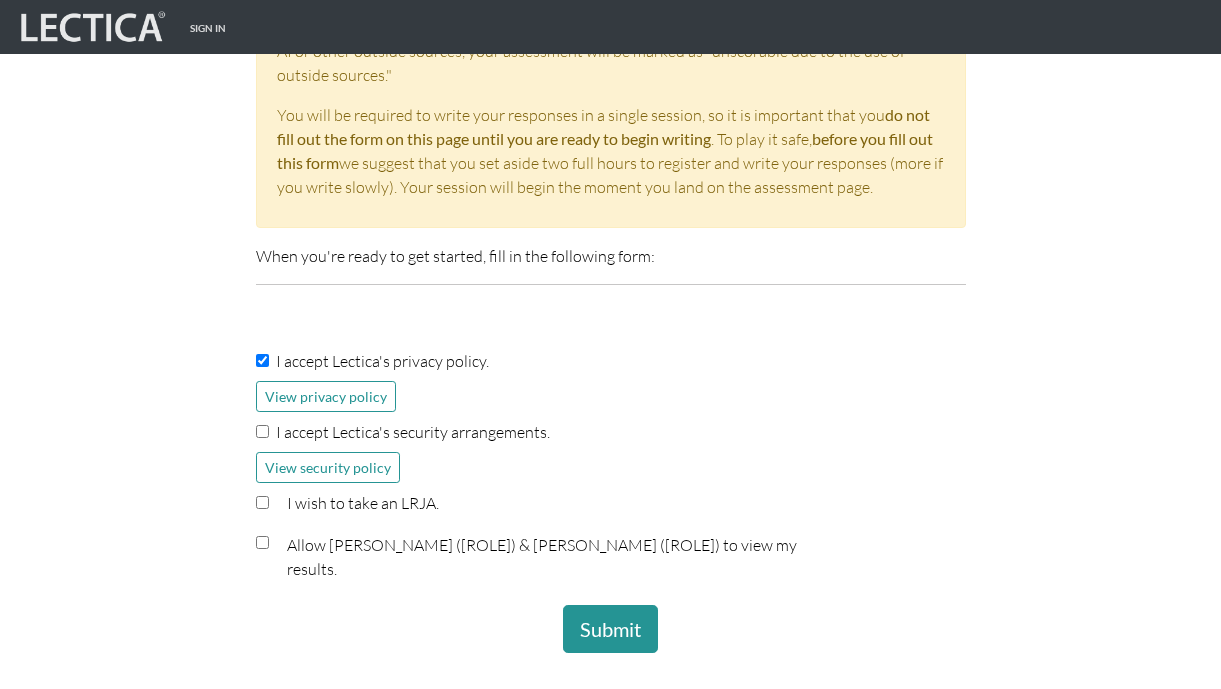 click on "I accept Lectica's security arrangements." at bounding box center (262, 431) 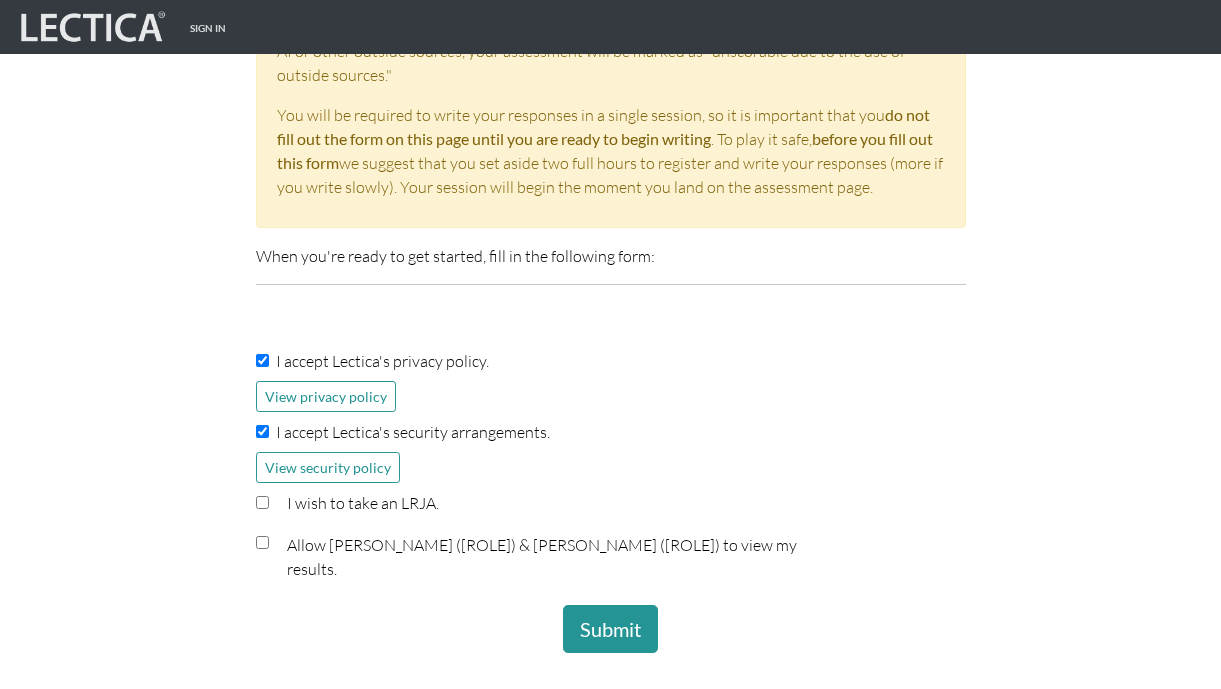 click on "I wish to take an LRJA." at bounding box center [262, 502] 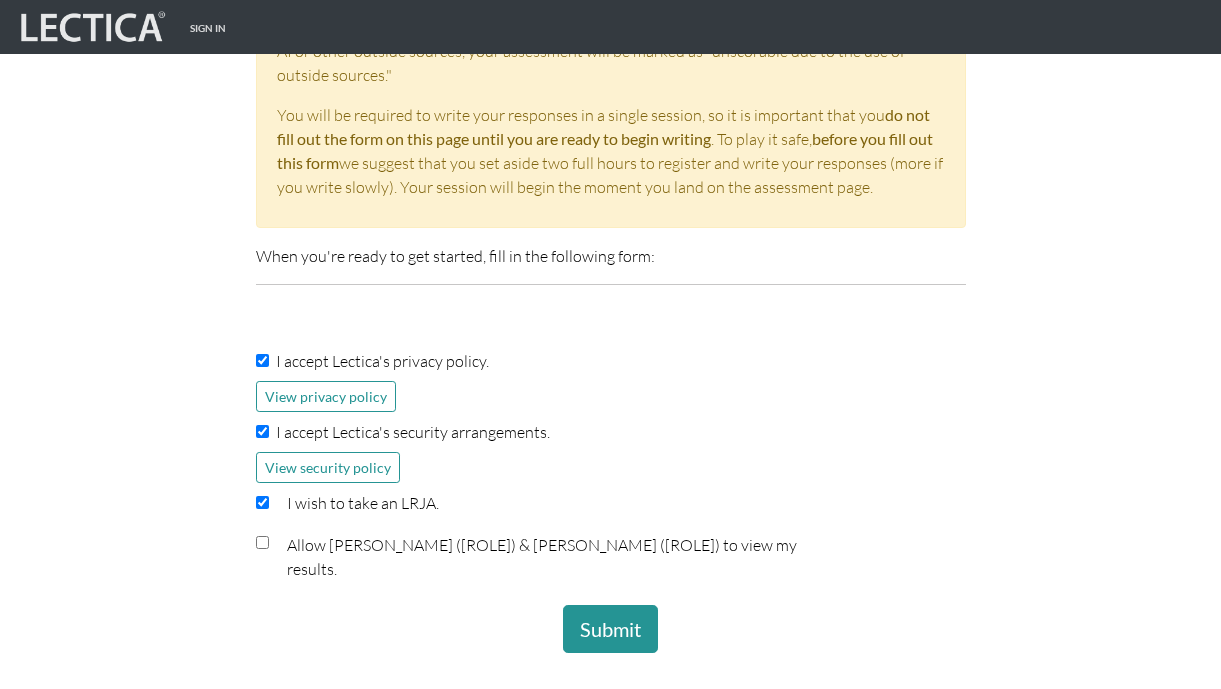 click at bounding box center [262, 542] 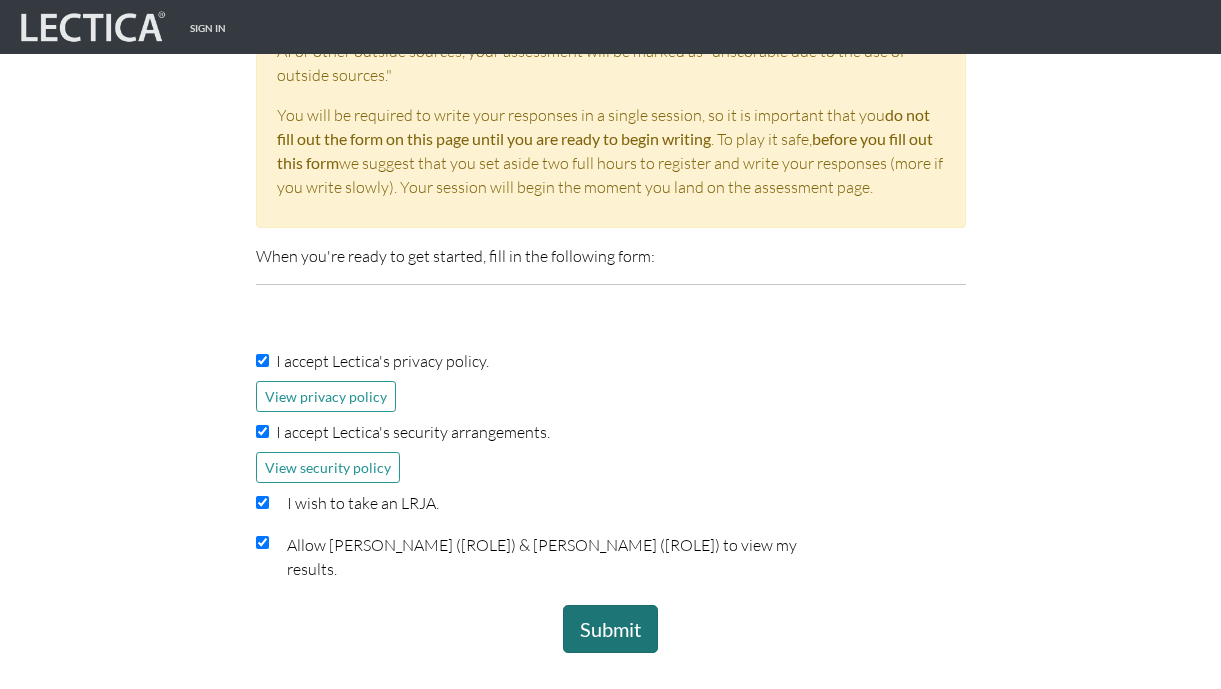 click on "Submit" at bounding box center [610, 629] 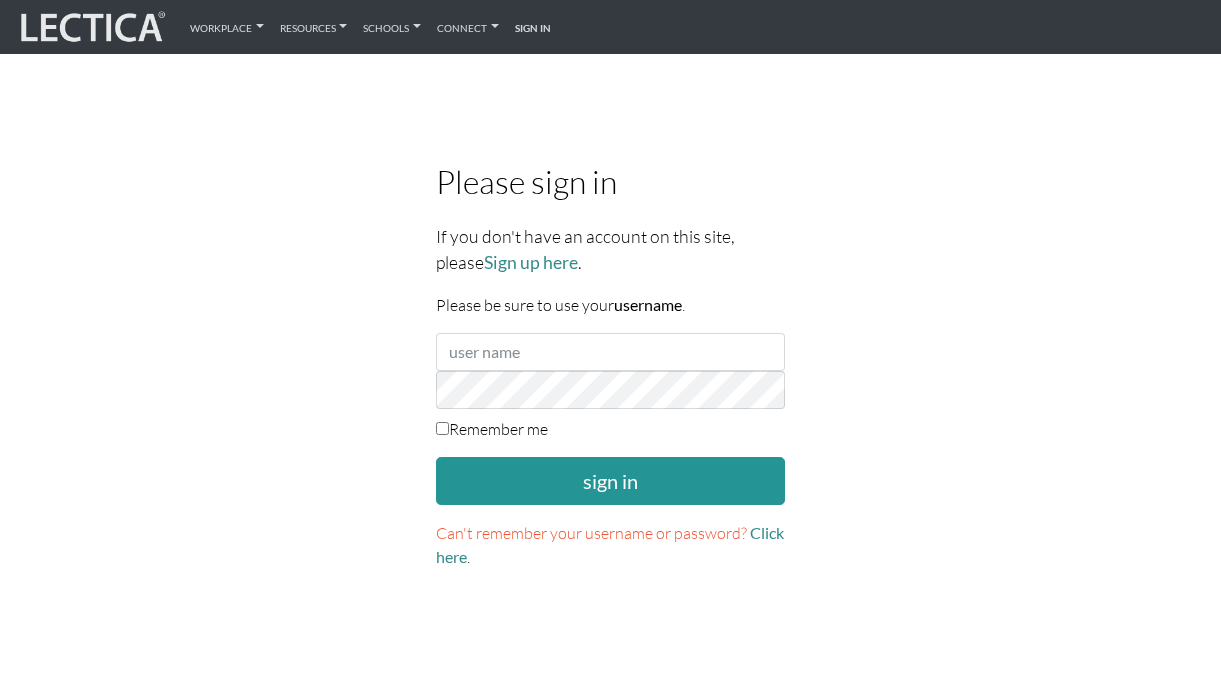 scroll, scrollTop: 0, scrollLeft: 0, axis: both 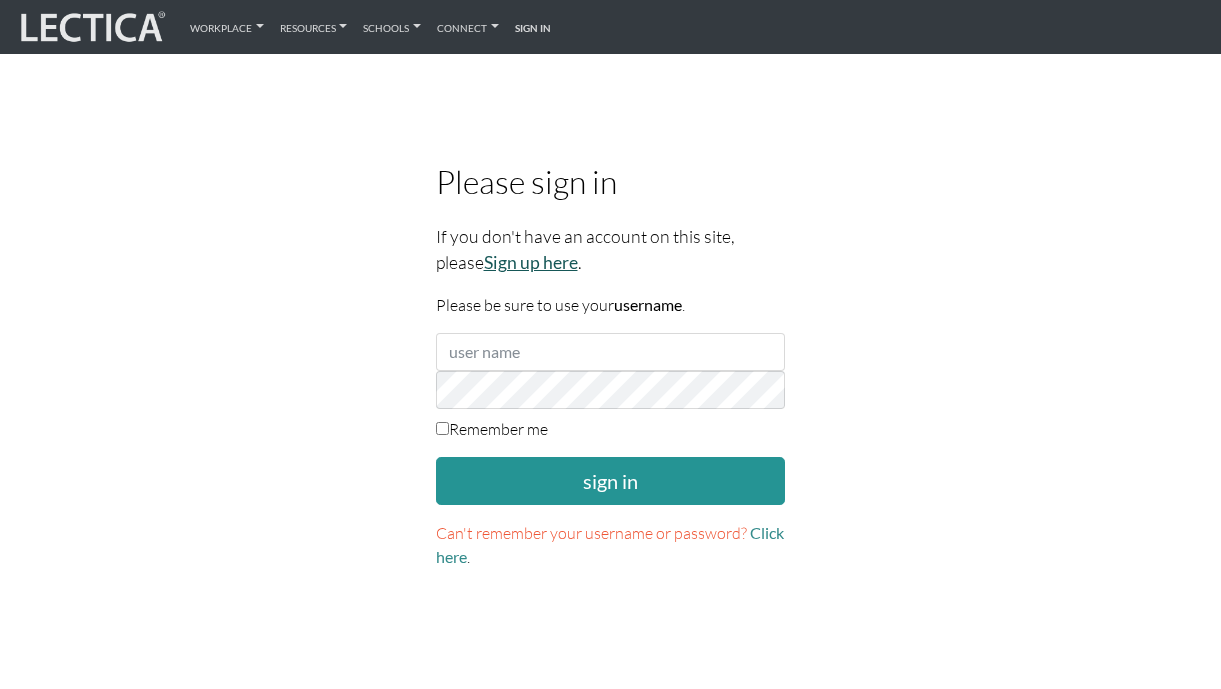 click on "Sign up here" at bounding box center (531, 262) 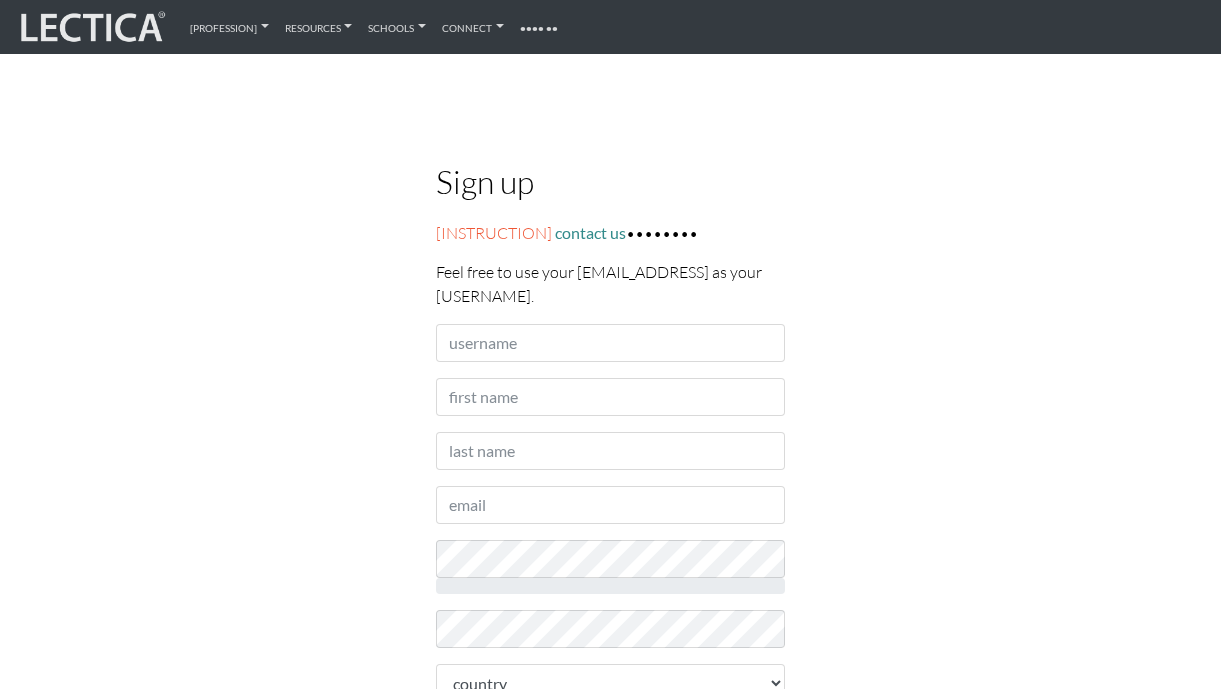 scroll, scrollTop: 0, scrollLeft: 0, axis: both 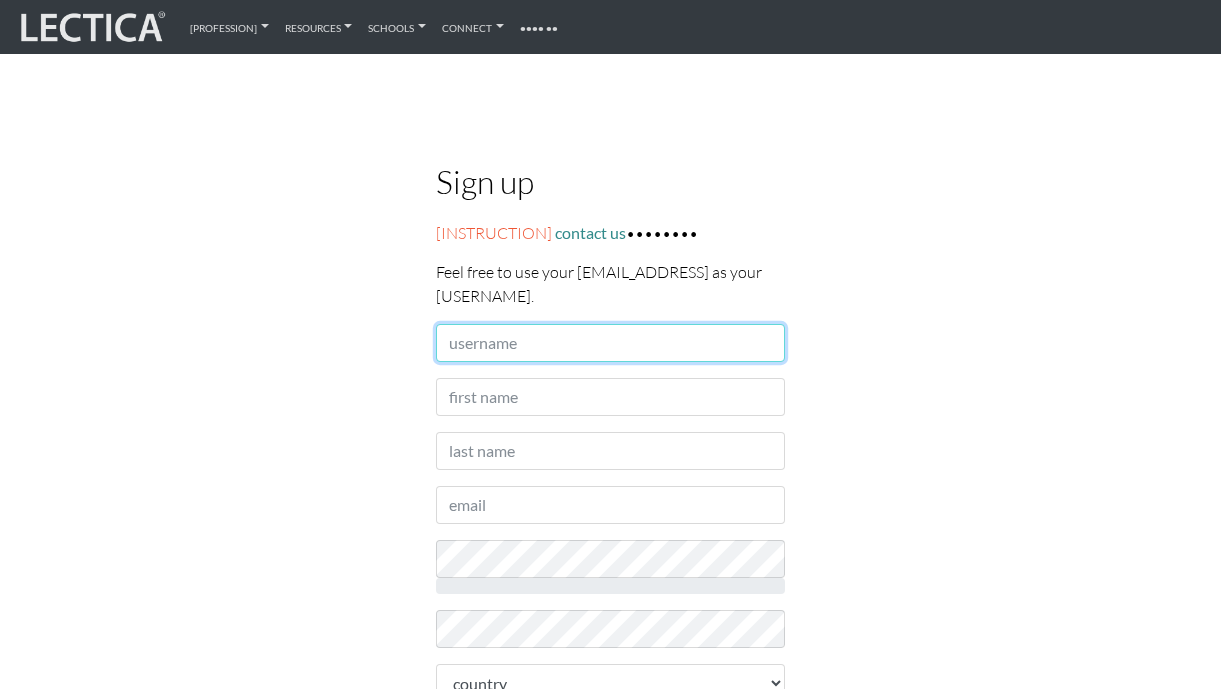 click on "Username" at bounding box center (611, 343) 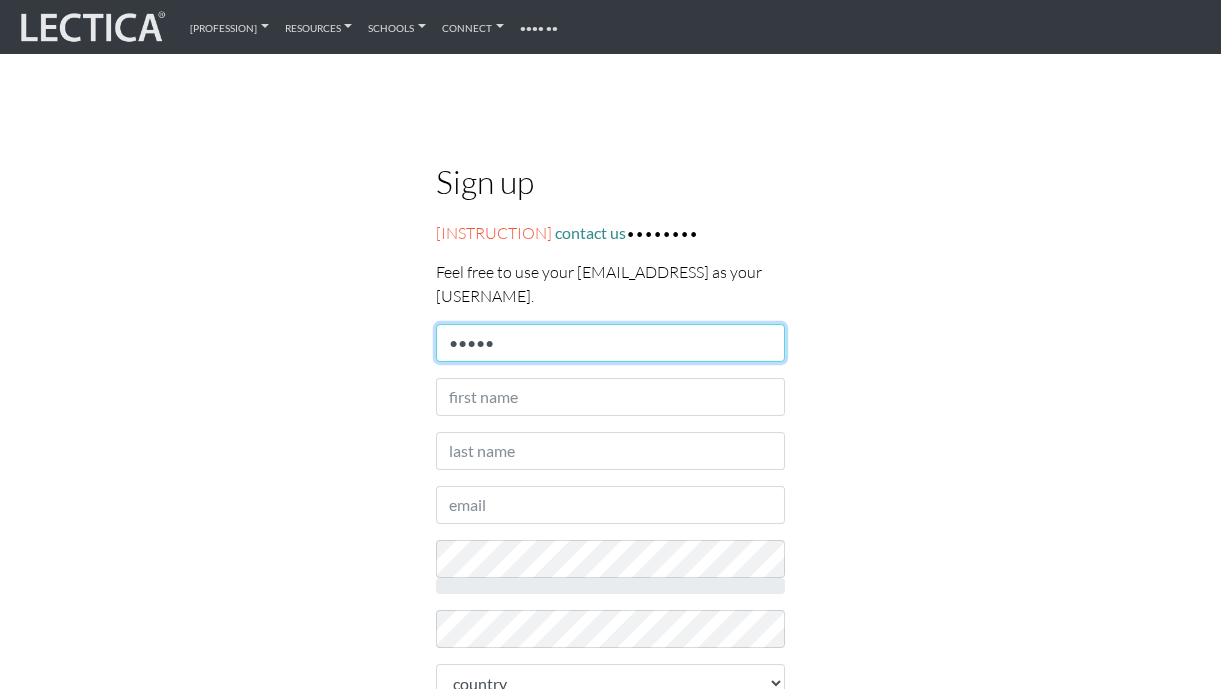 type on "•••••" 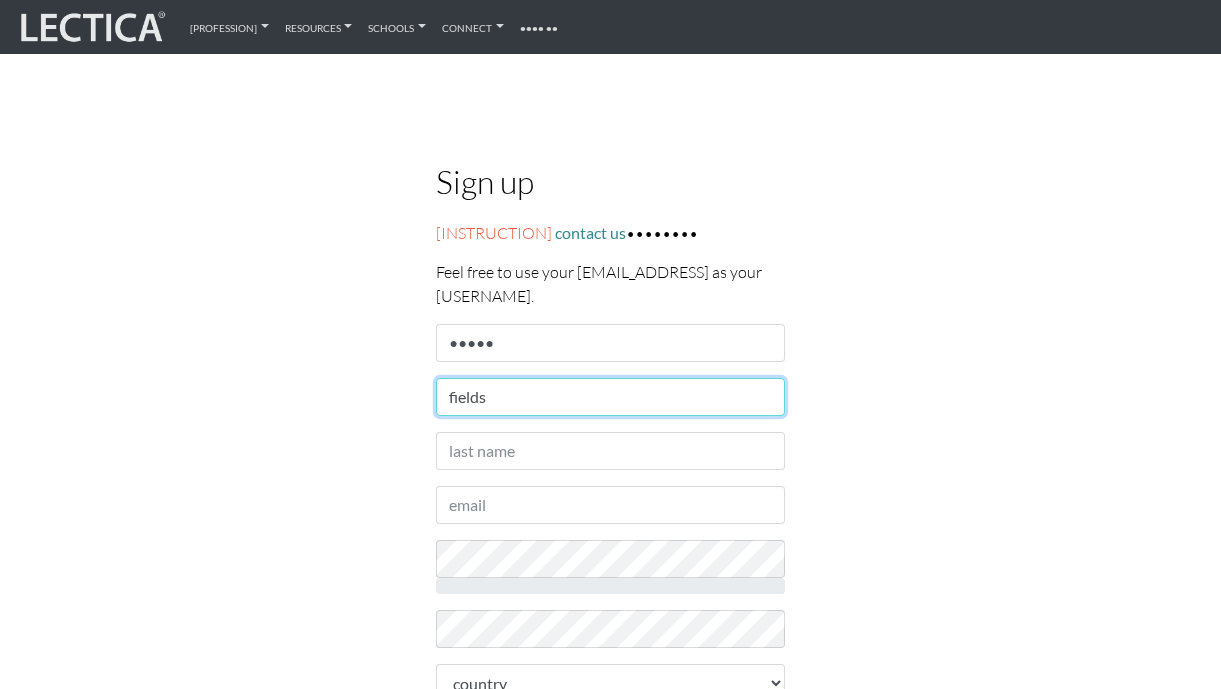 type on "fields" 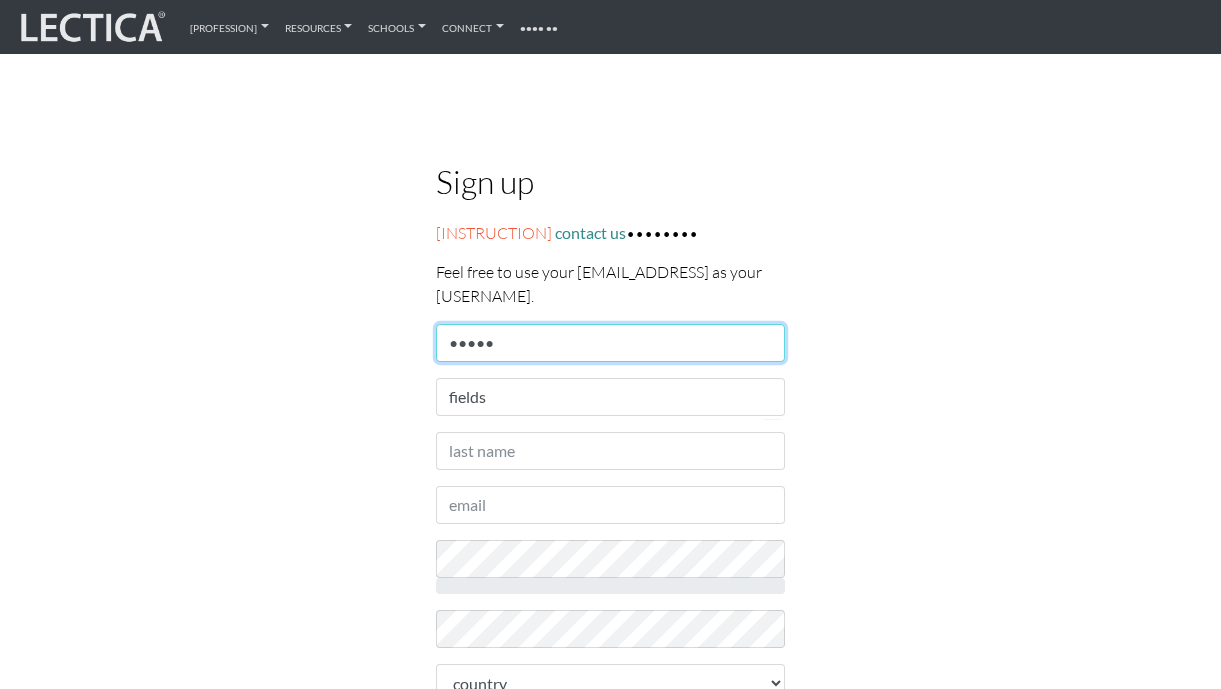 click on "•••••" at bounding box center (611, 343) 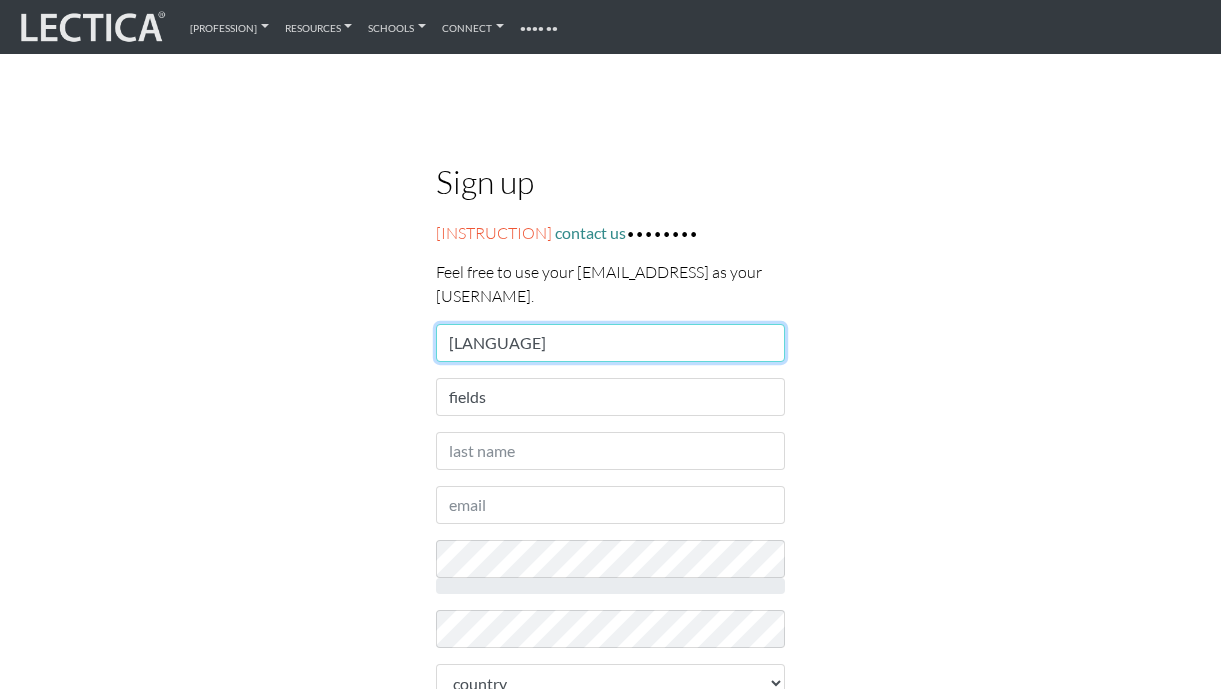 type on "[LANGUAGE]" 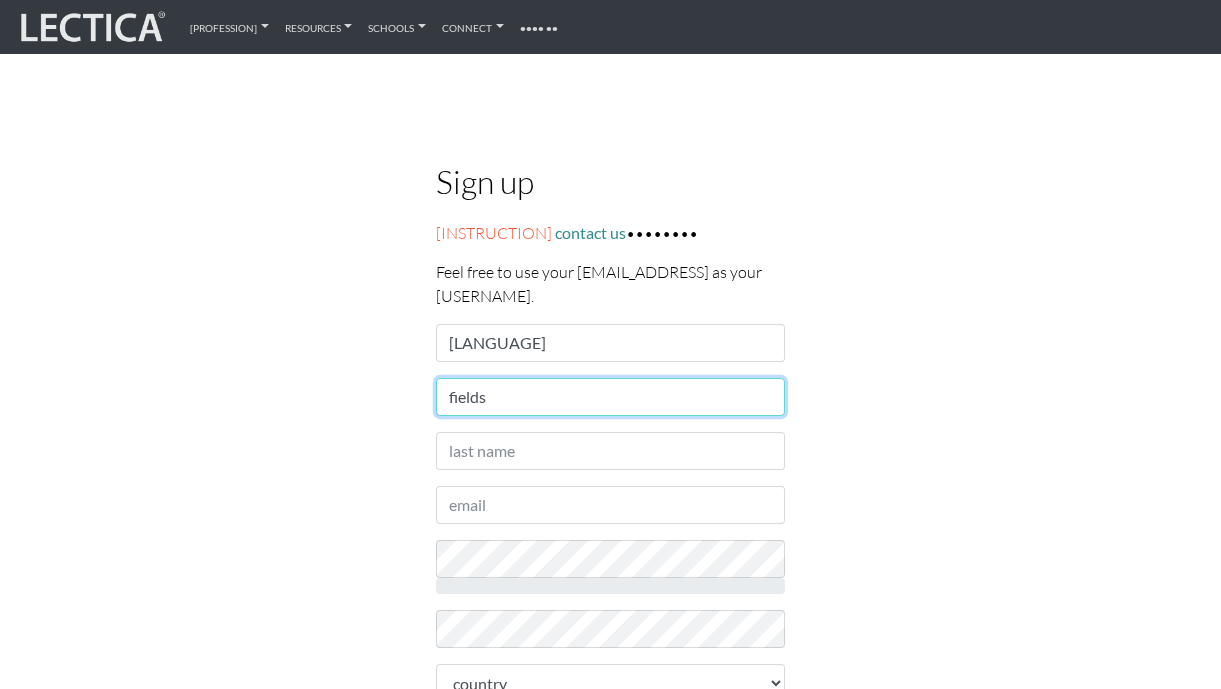 click on "fields" at bounding box center (611, 397) 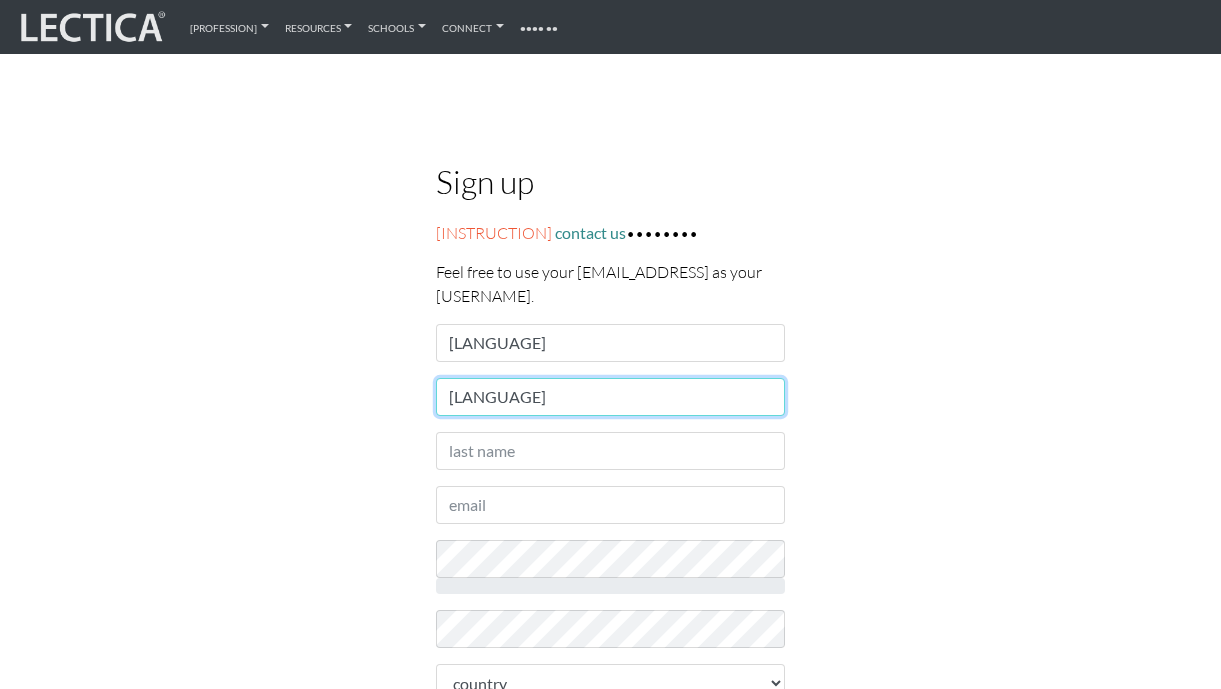 type on "[LANGUAGE]" 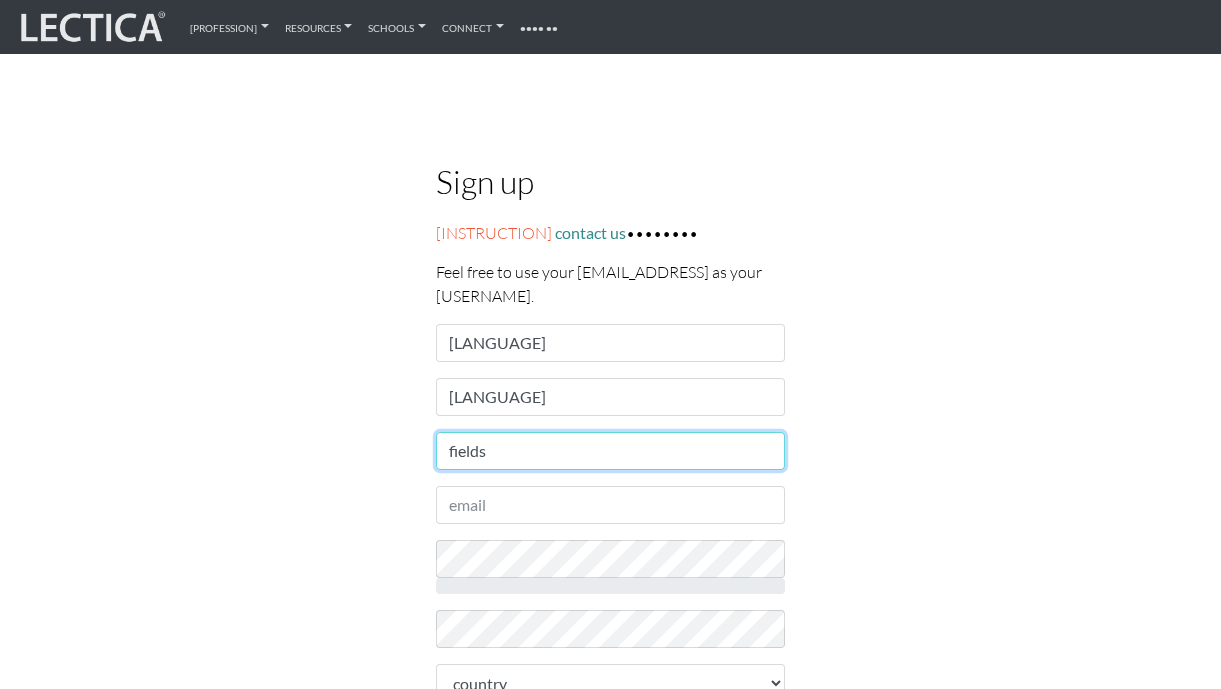 type on "fields" 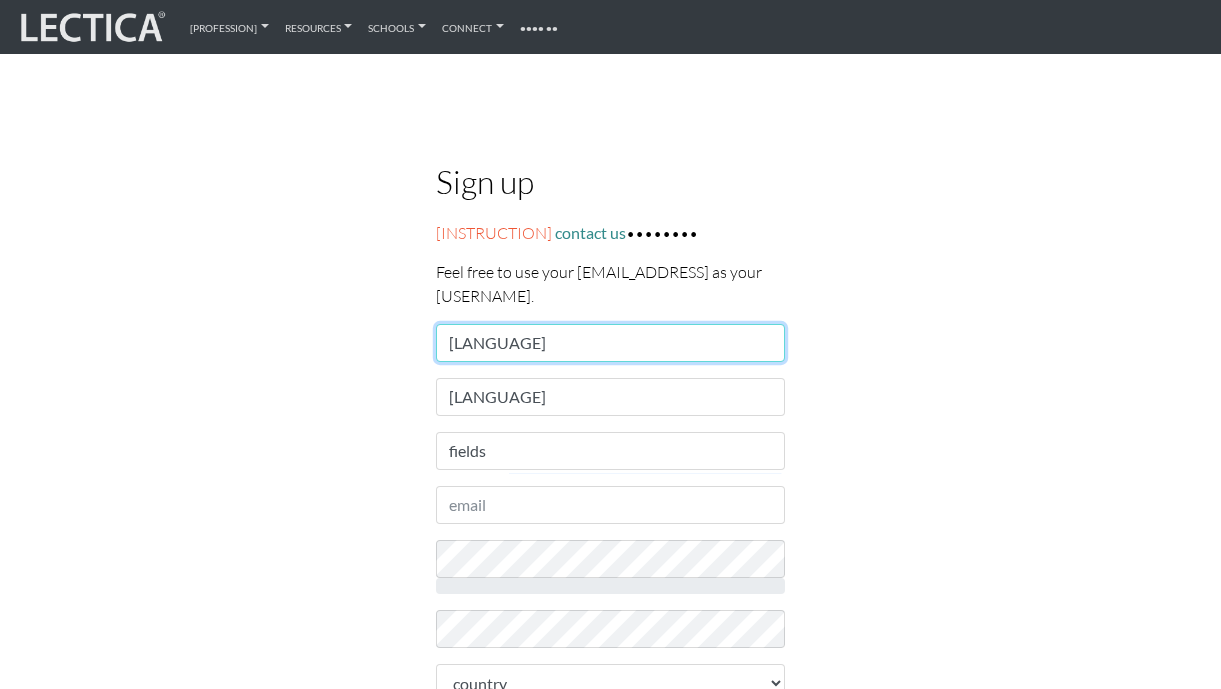 click on "[LANGUAGE]" at bounding box center [611, 343] 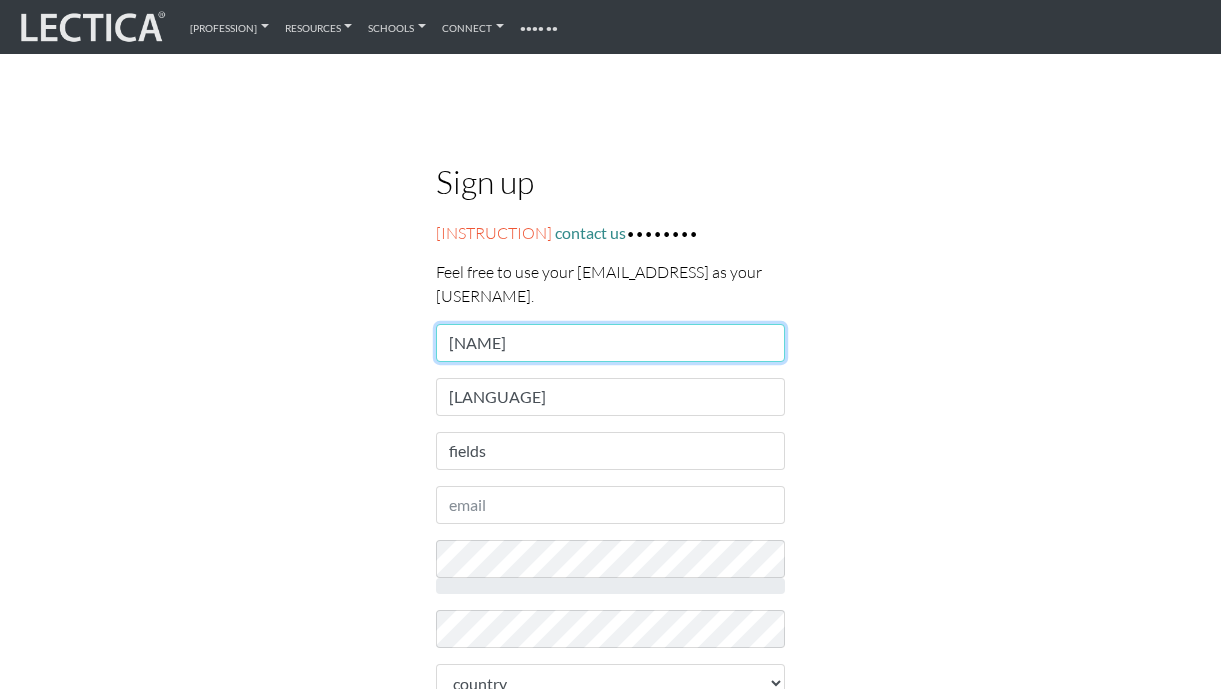 type on "[USERNAME]" 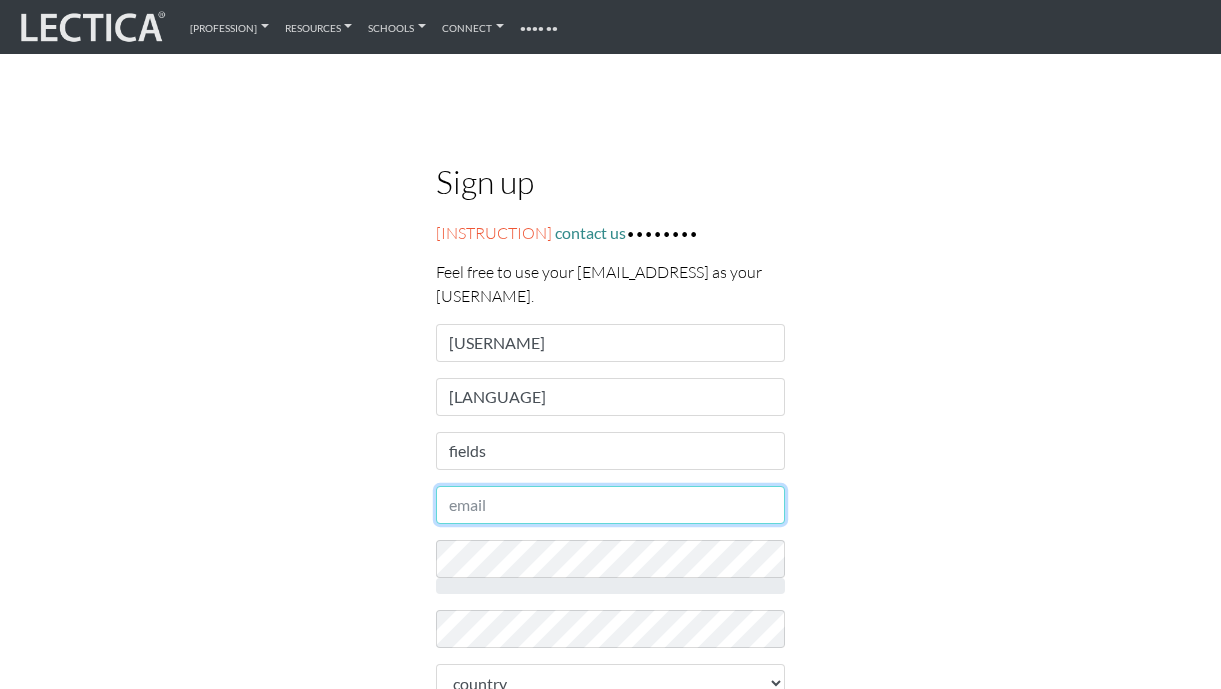 drag, startPoint x: 510, startPoint y: 397, endPoint x: 484, endPoint y: 536, distance: 141.41075 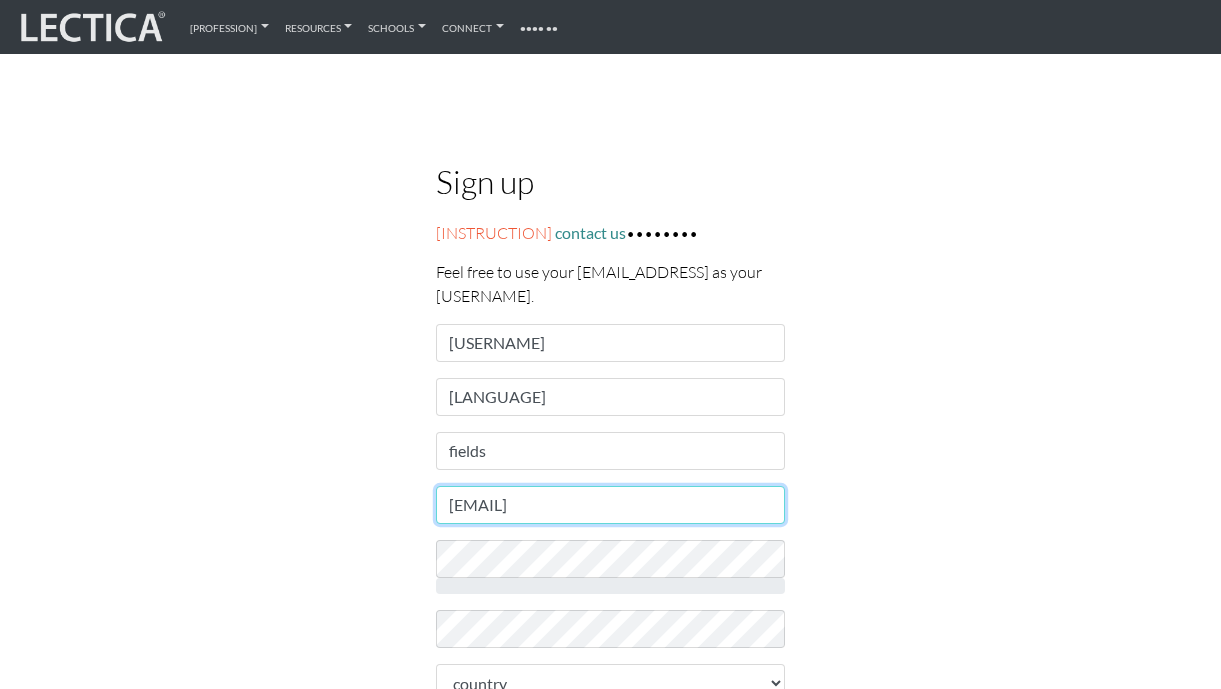 type on "[EMAIL]" 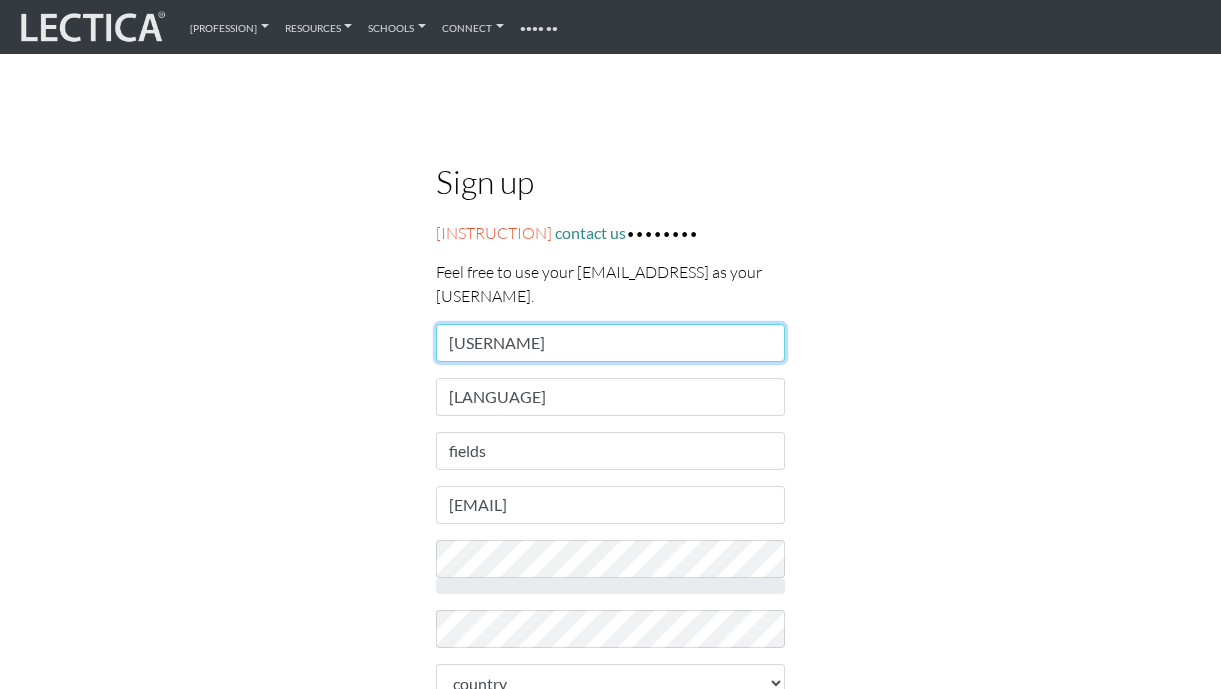 click on "[USERNAME]" at bounding box center [611, 343] 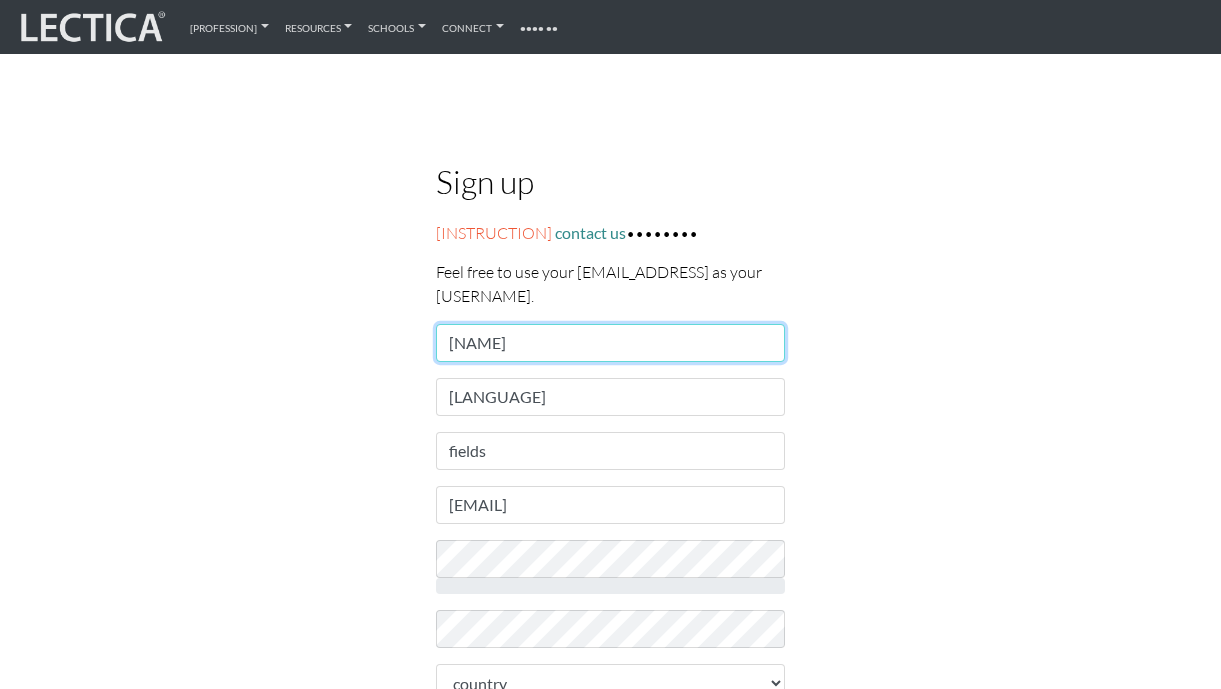 type on "[NAME]" 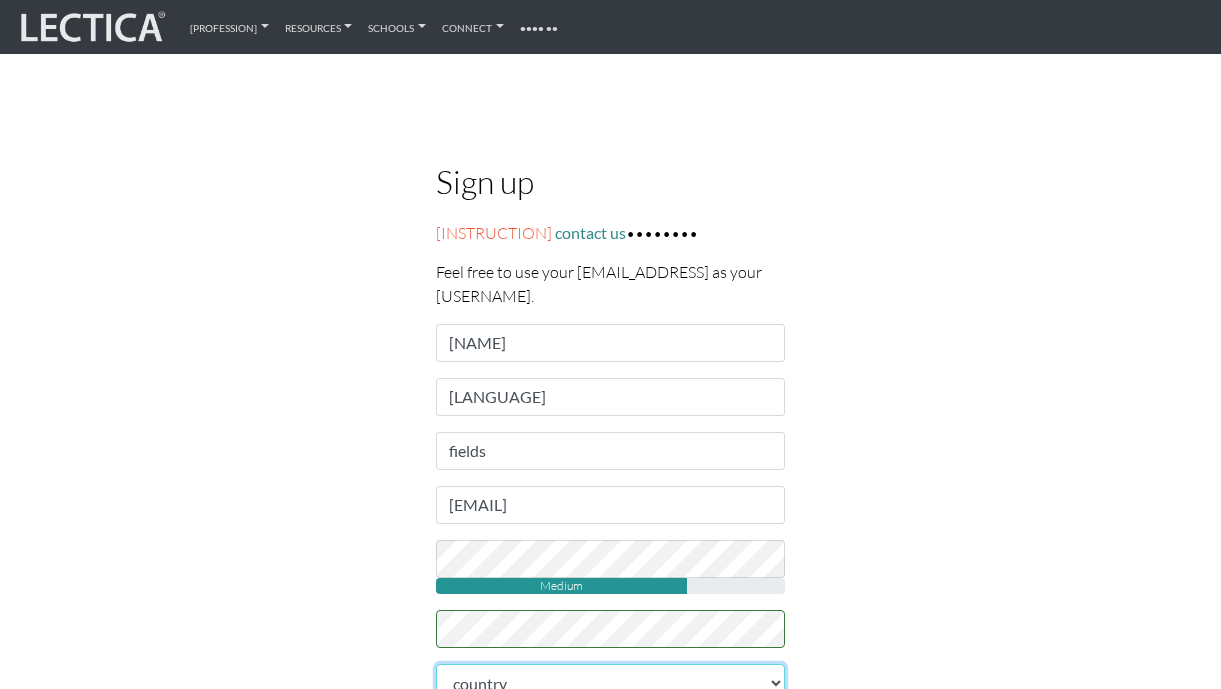 scroll, scrollTop: 32, scrollLeft: 0, axis: vertical 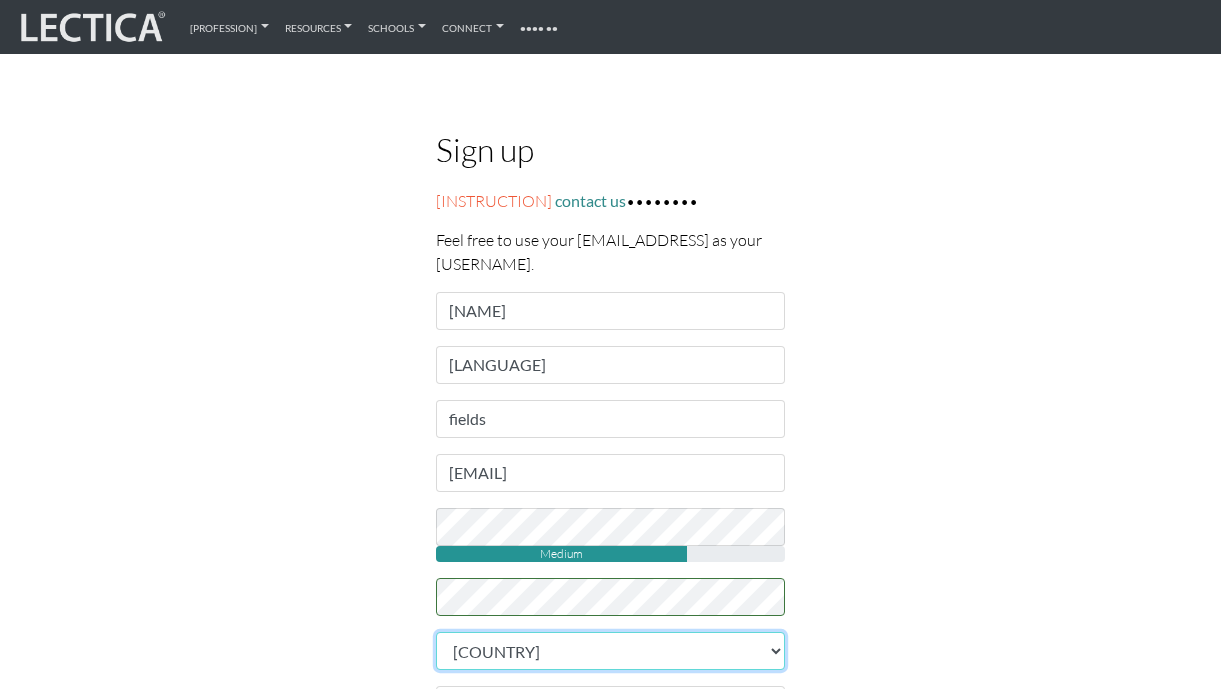 select on "41" 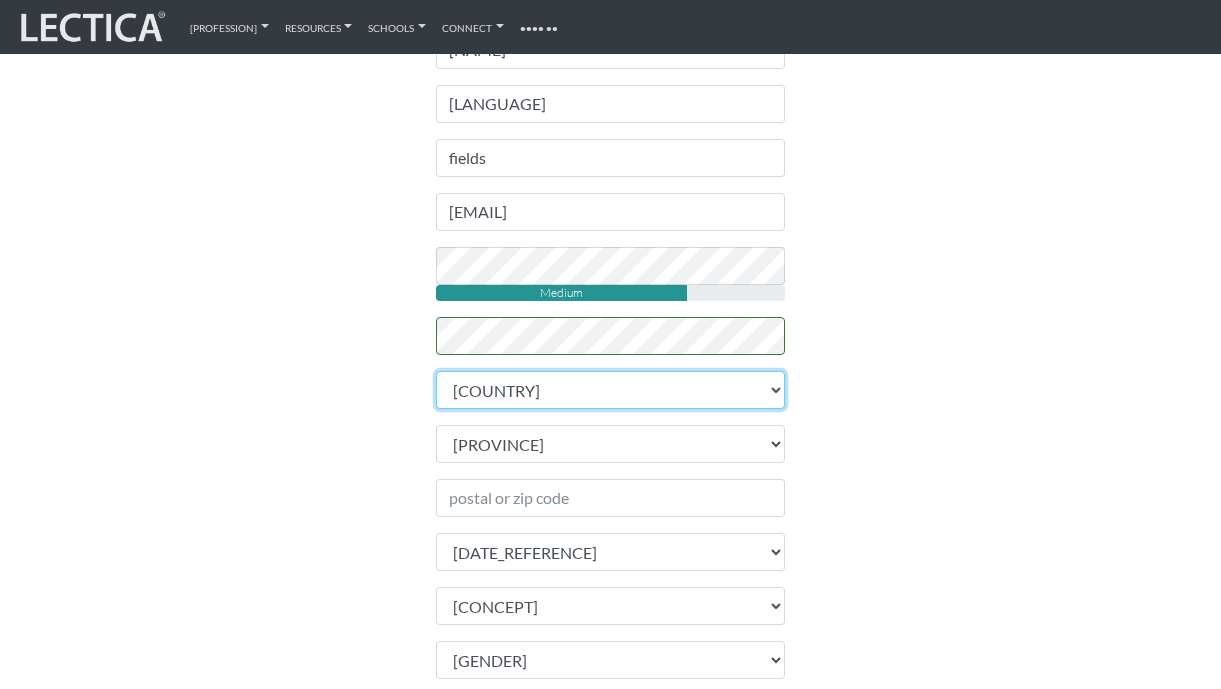 scroll, scrollTop: 319, scrollLeft: 0, axis: vertical 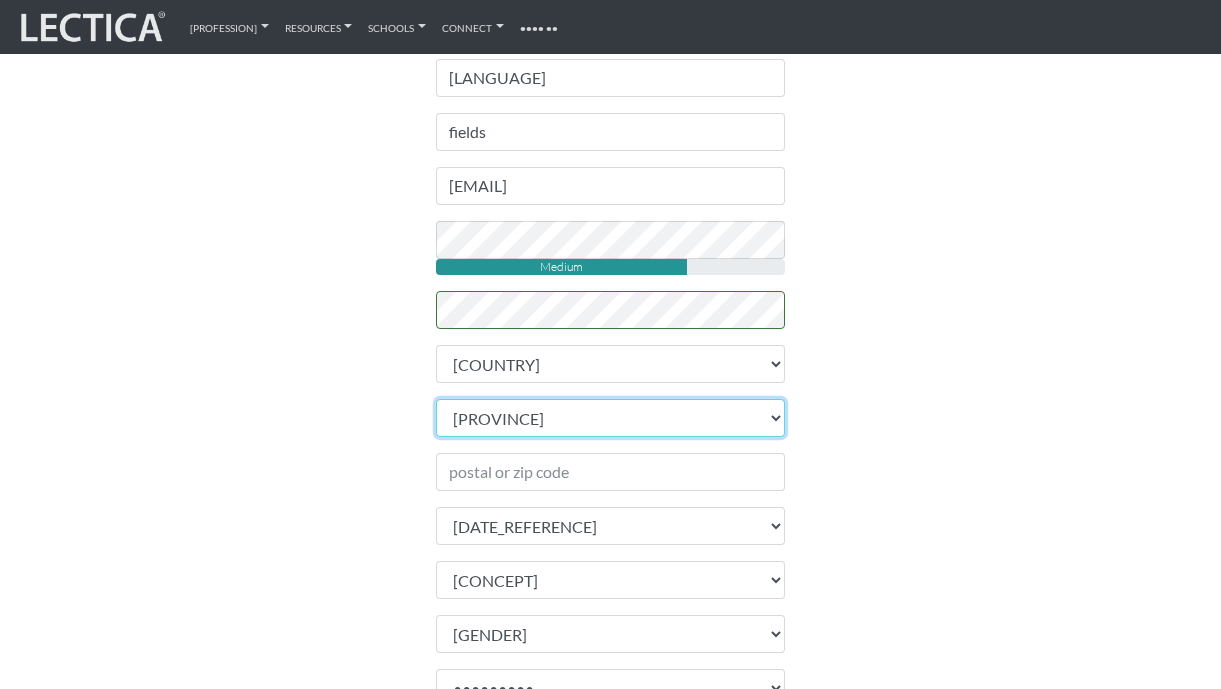 select on "[NUMBER]" 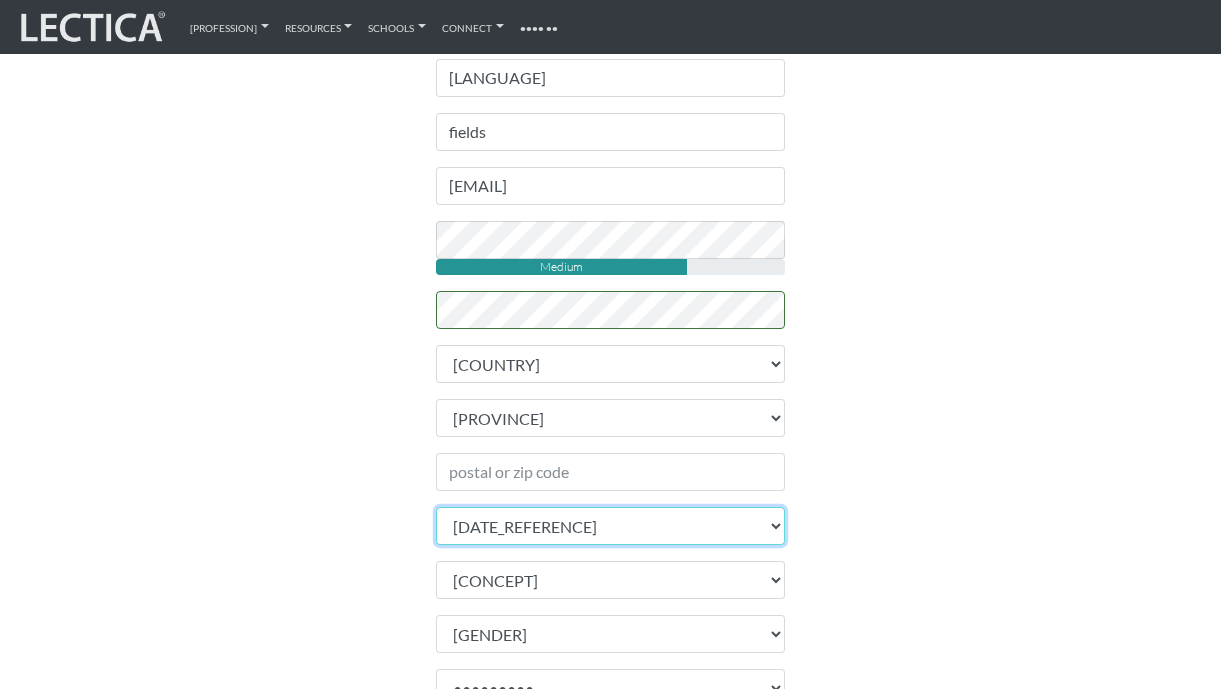 select on "••••" 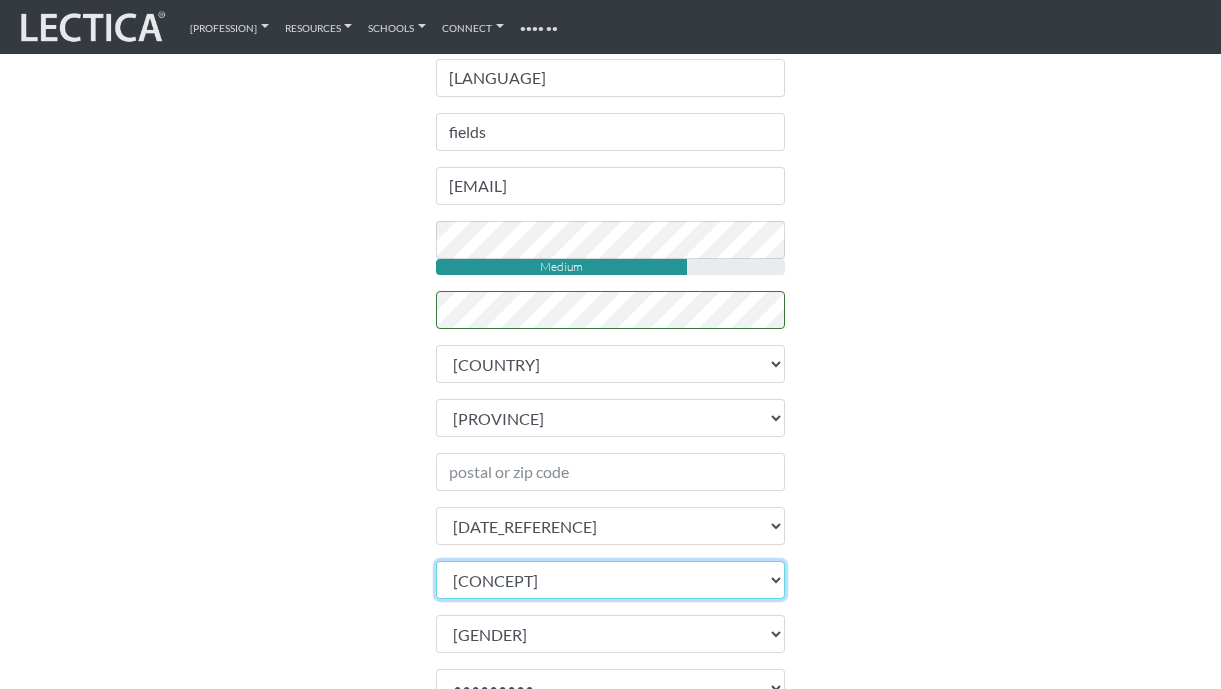 select on "28" 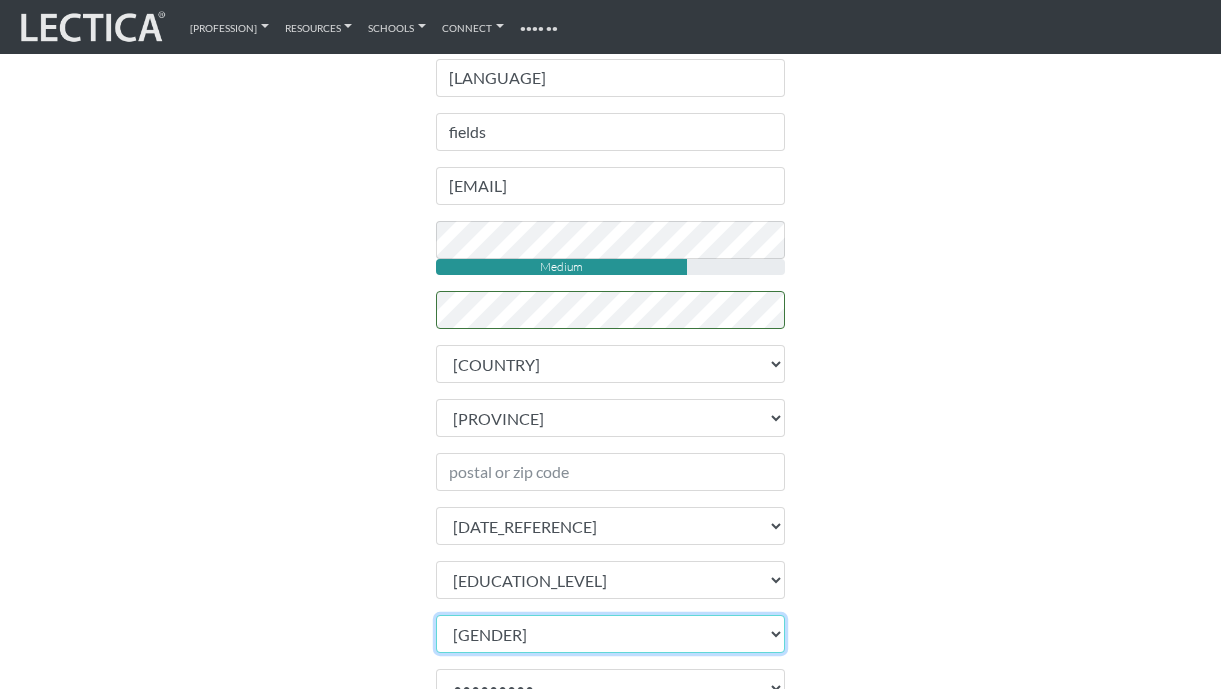 select on "male" 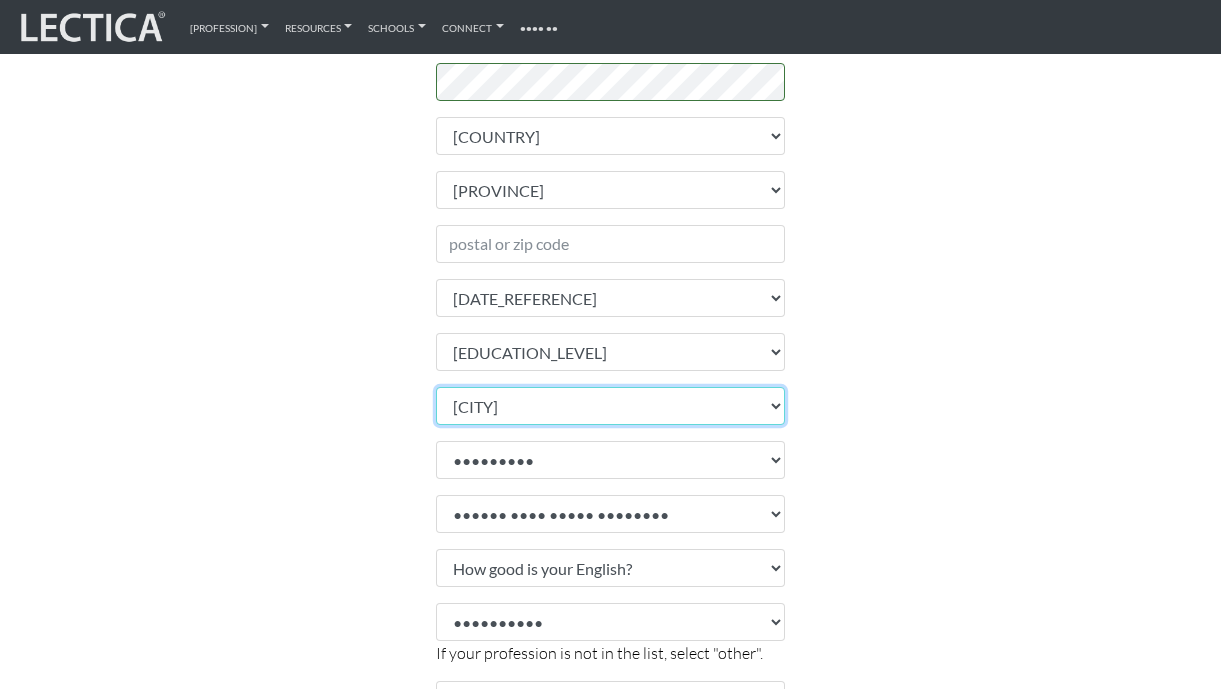 scroll, scrollTop: 571, scrollLeft: 0, axis: vertical 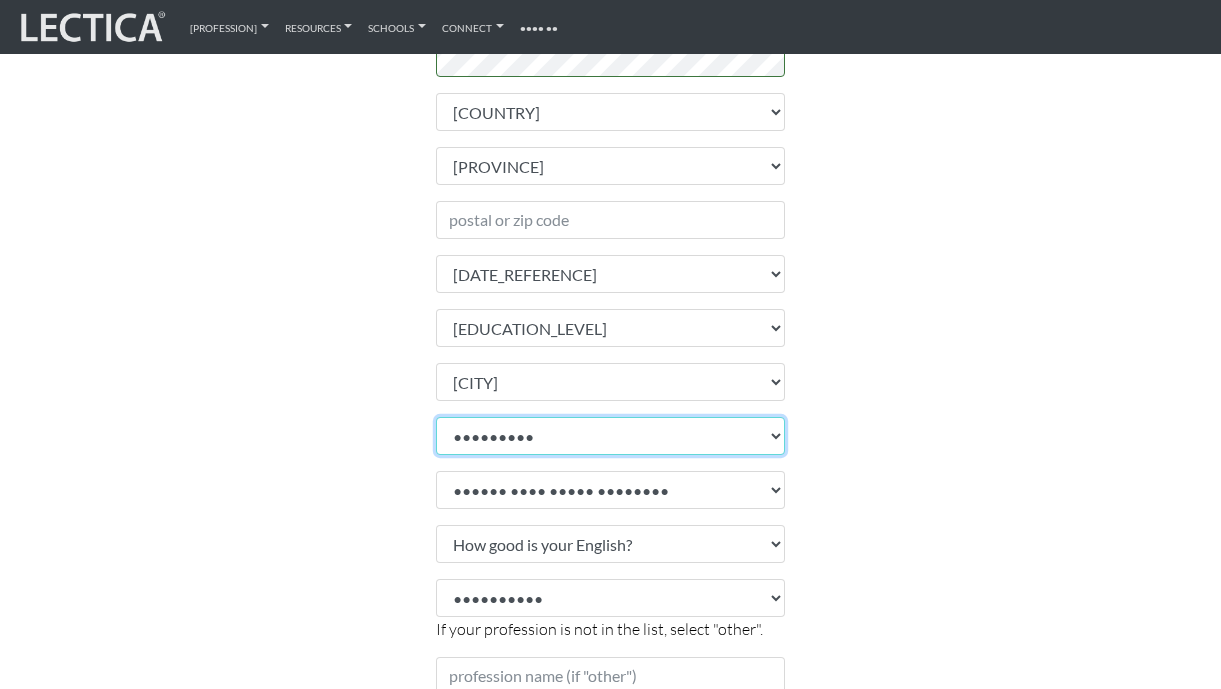 select on "[NUMBER]" 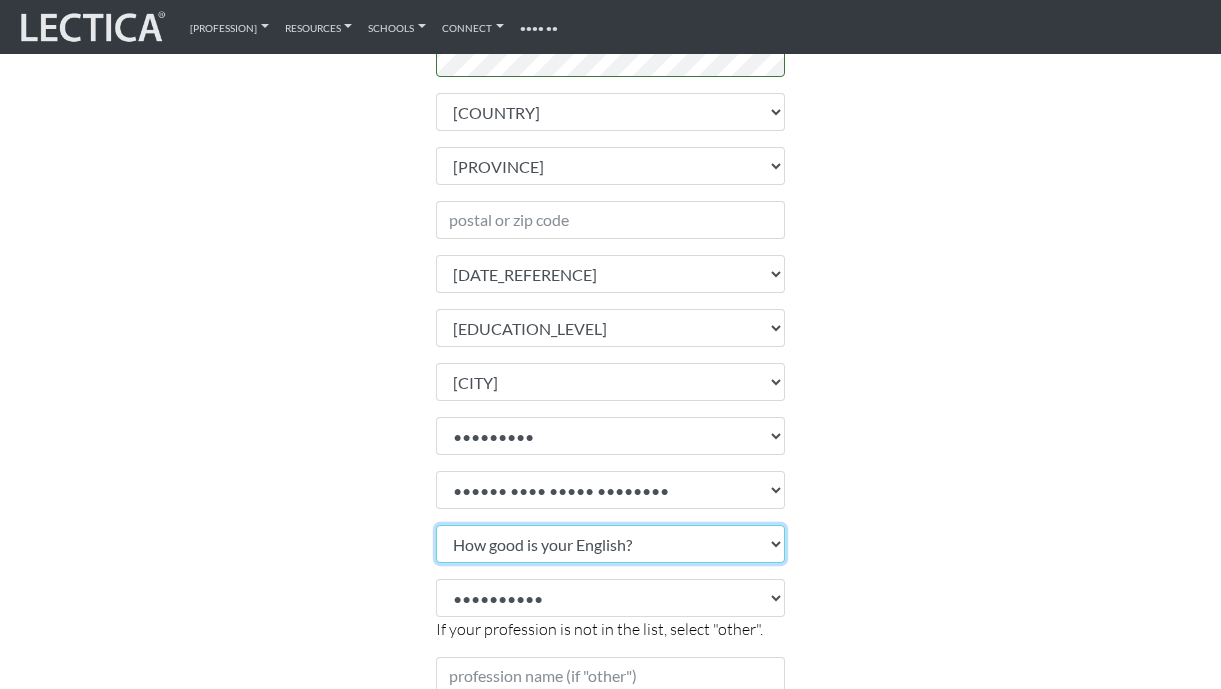 select on "5" 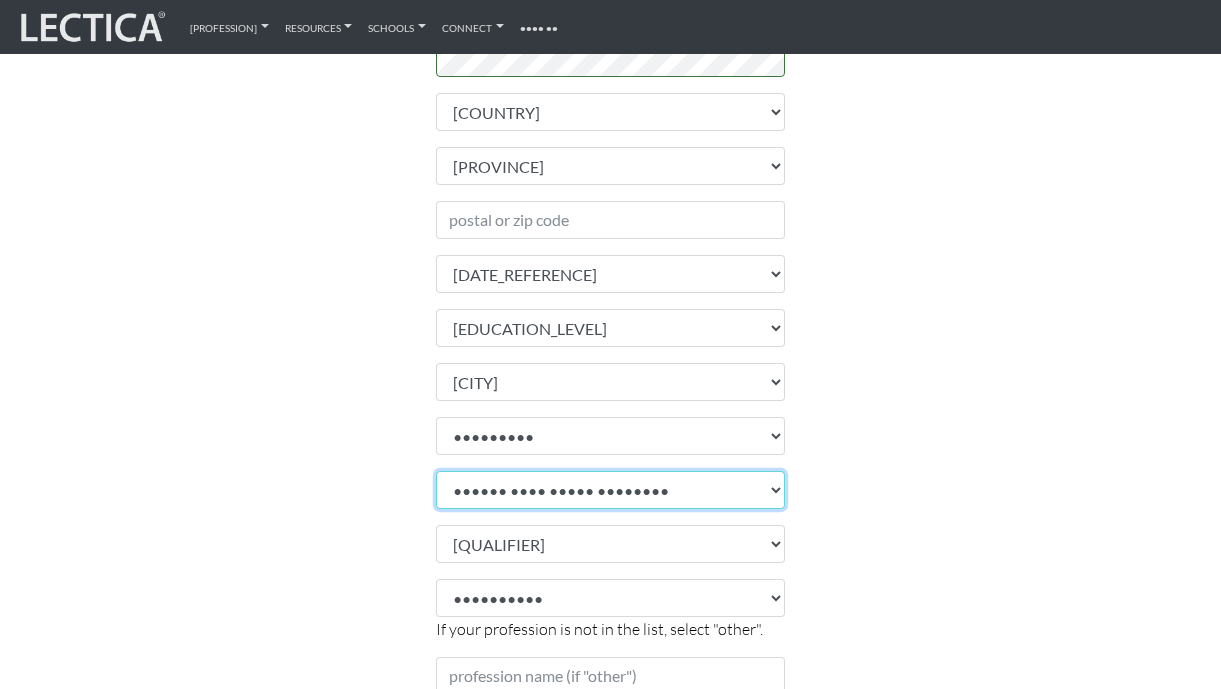 select on "[YEAR]" 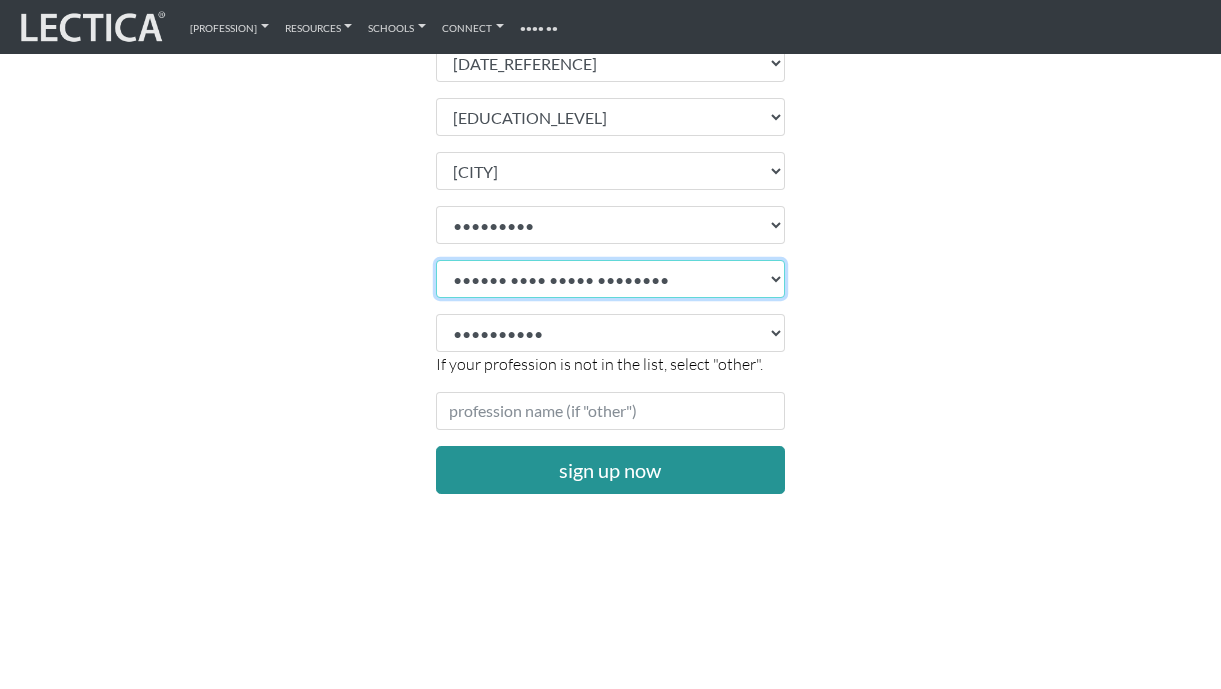 scroll, scrollTop: 781, scrollLeft: 0, axis: vertical 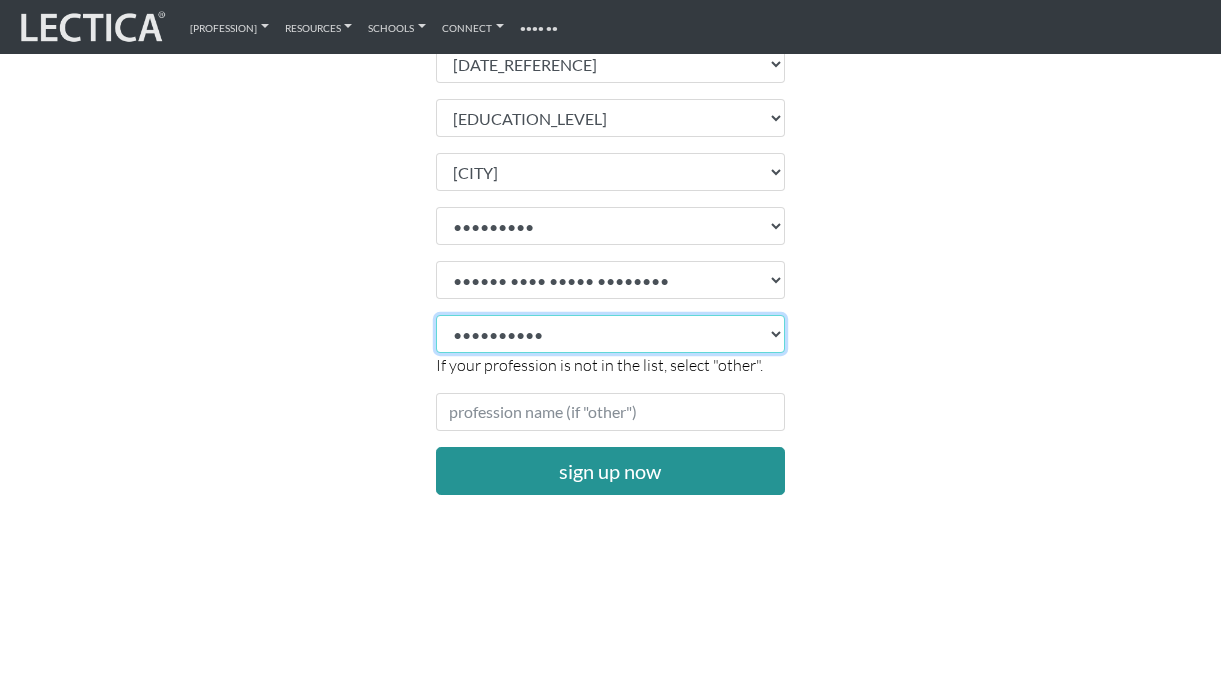 select on "70" 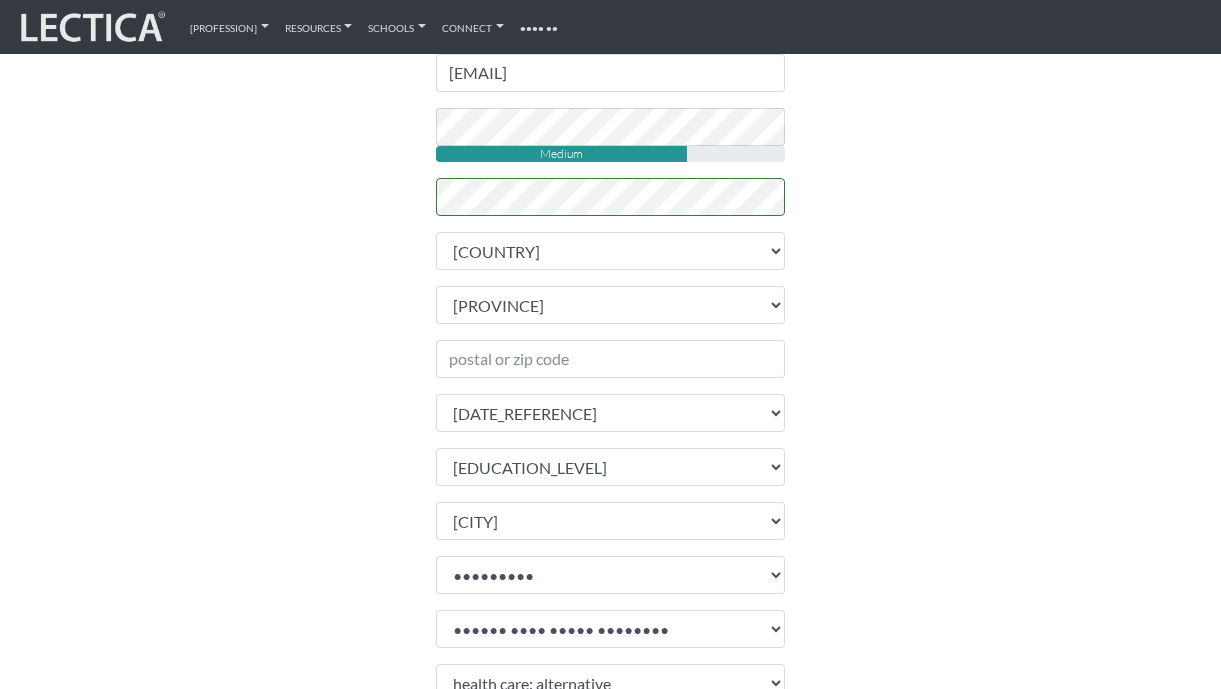 scroll, scrollTop: 359, scrollLeft: 0, axis: vertical 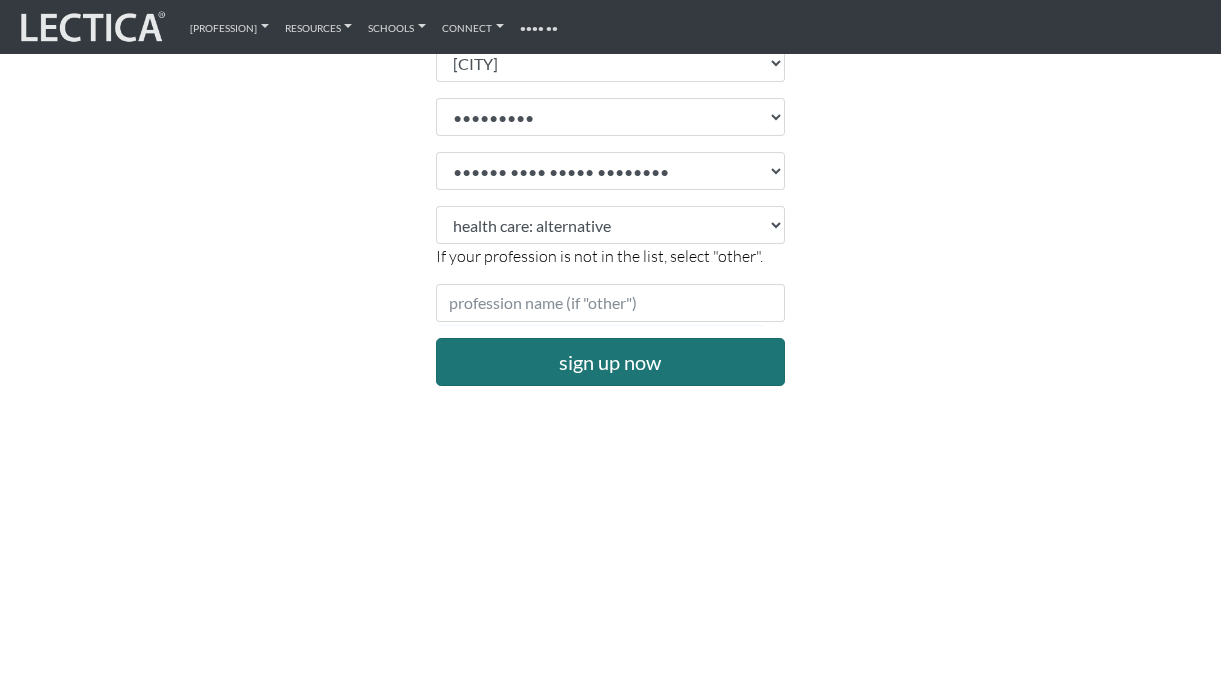 click on "sign up now" at bounding box center (611, 362) 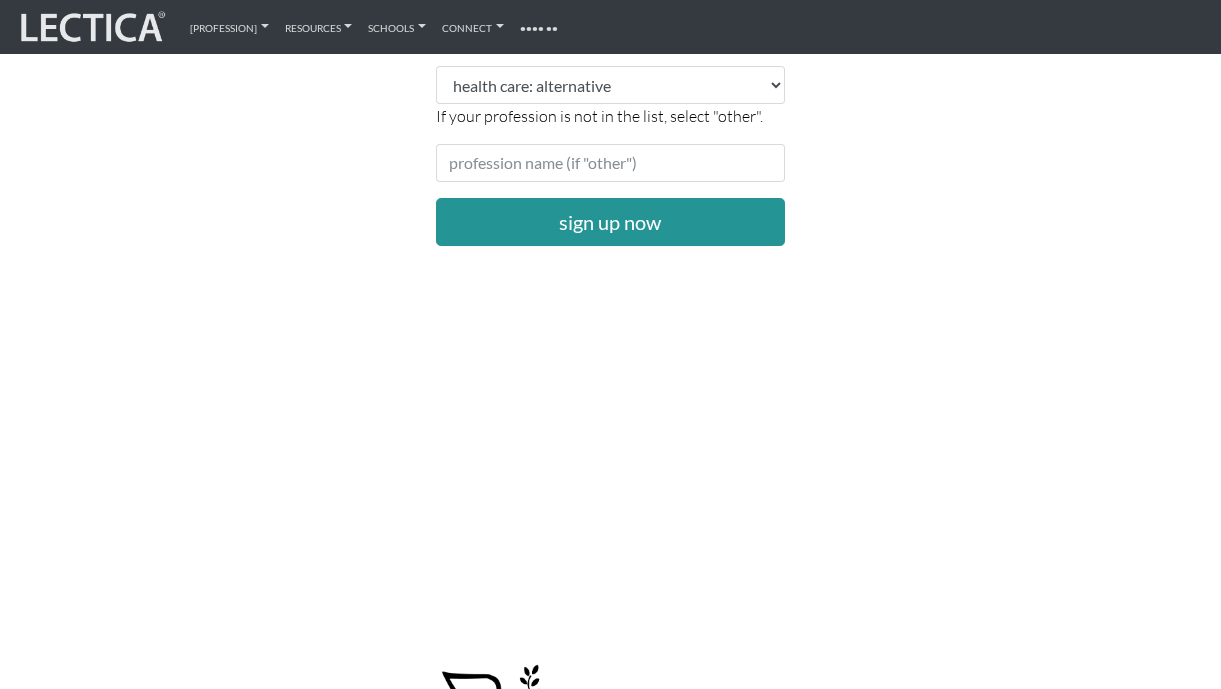 scroll, scrollTop: 1138, scrollLeft: 0, axis: vertical 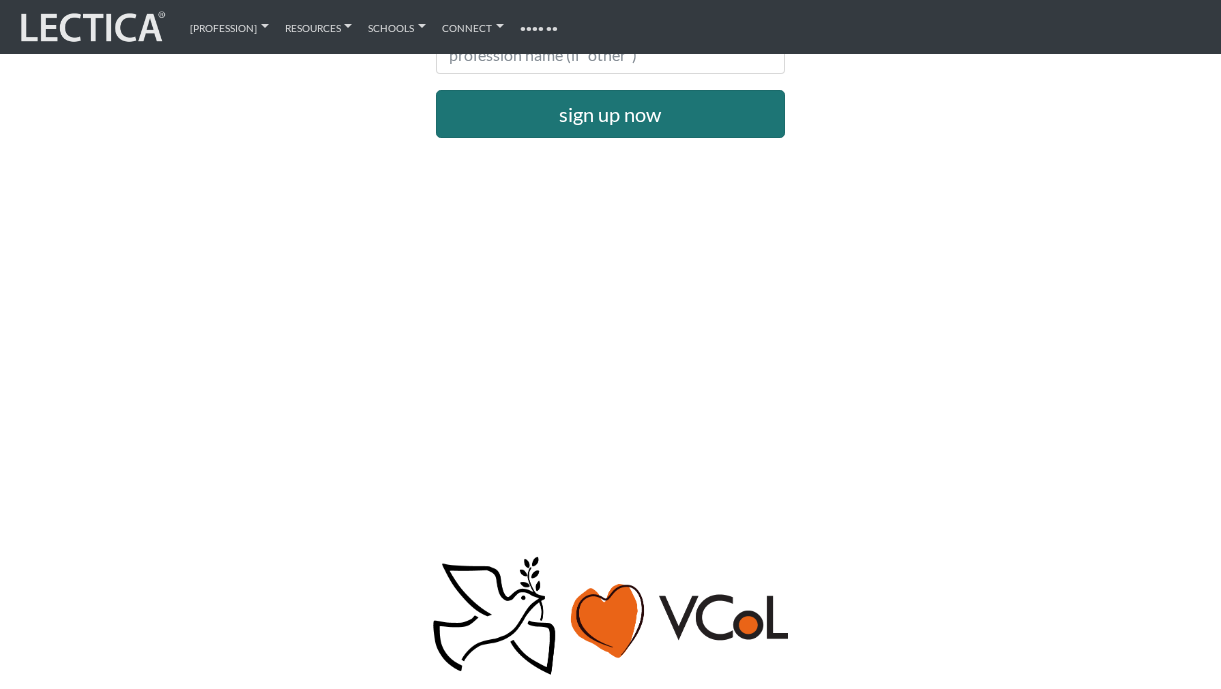 type on "[POSTAL_CODE]" 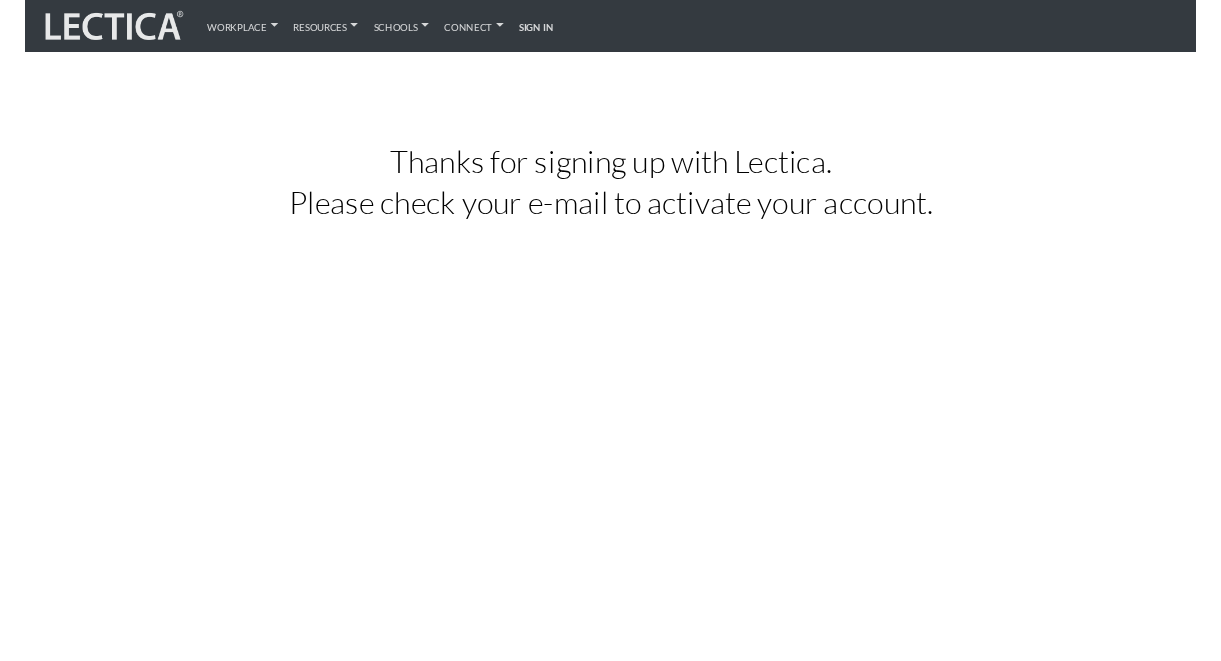 scroll, scrollTop: 0, scrollLeft: 0, axis: both 